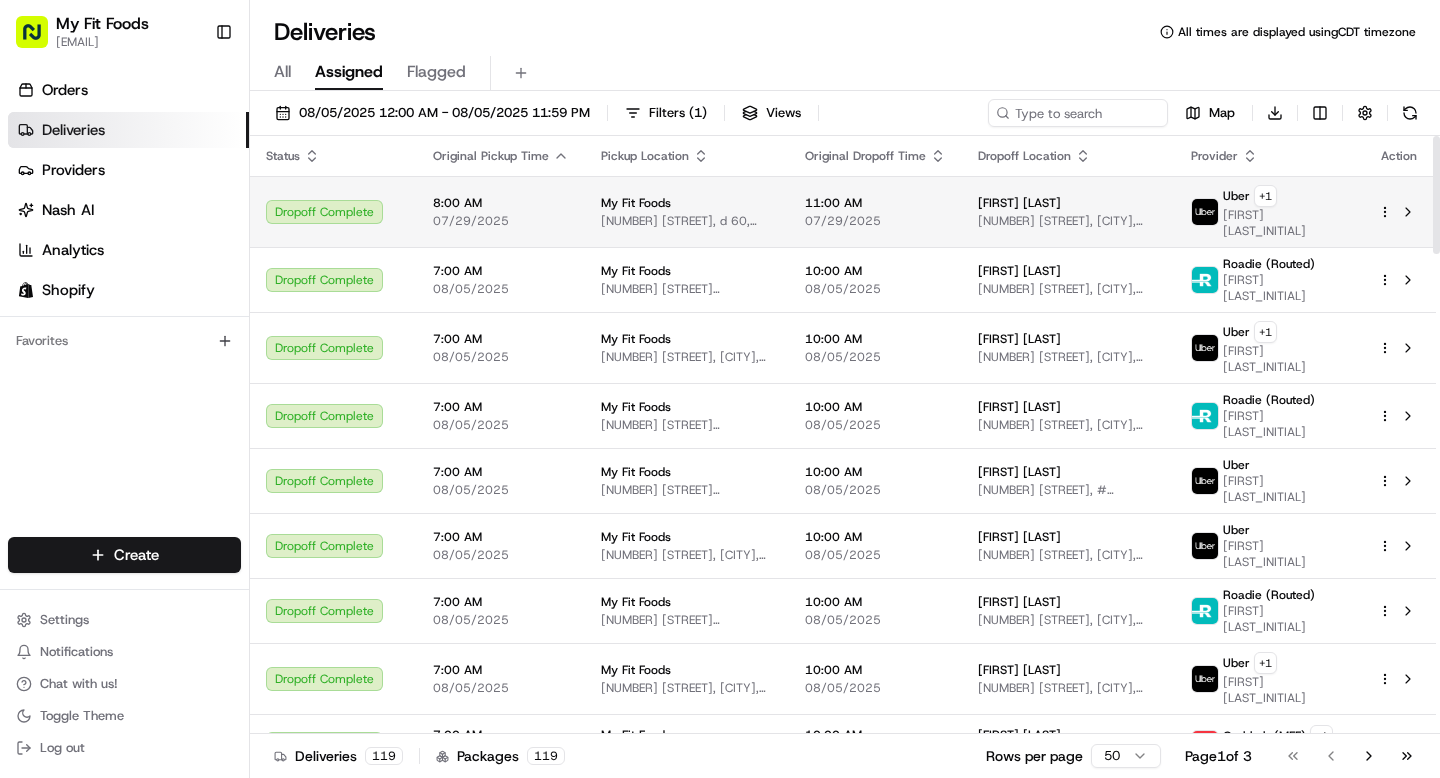 scroll, scrollTop: 0, scrollLeft: 0, axis: both 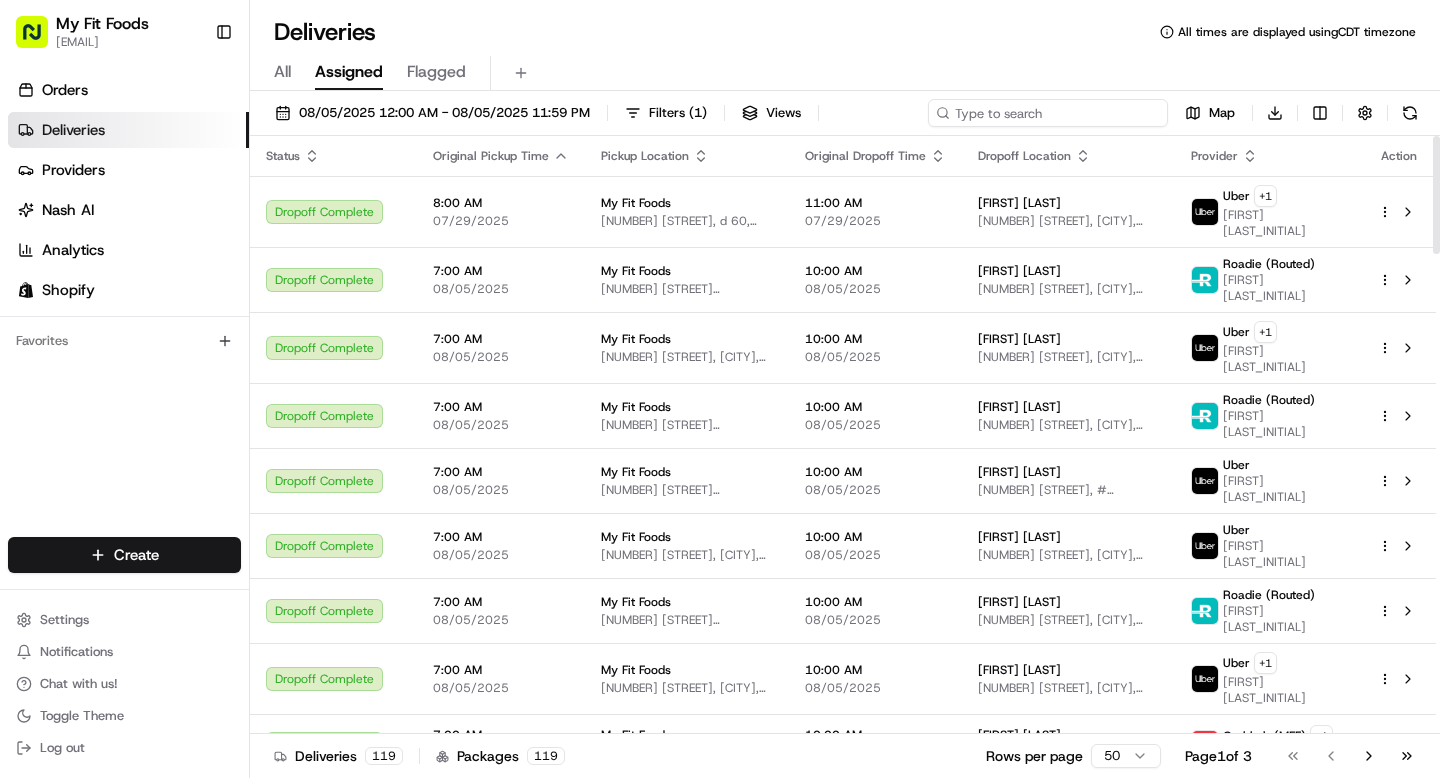 click at bounding box center [1048, 113] 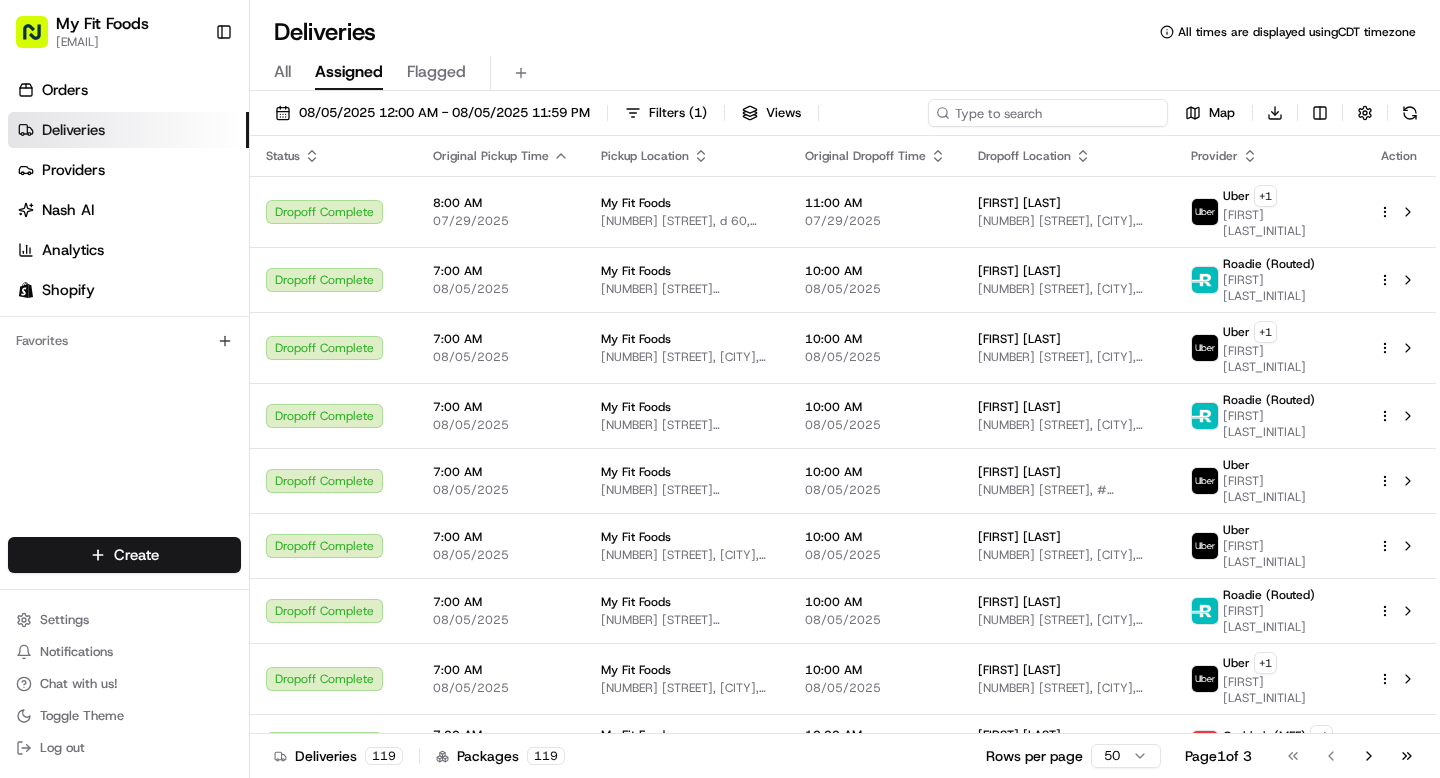 paste on "[NUMBER]" 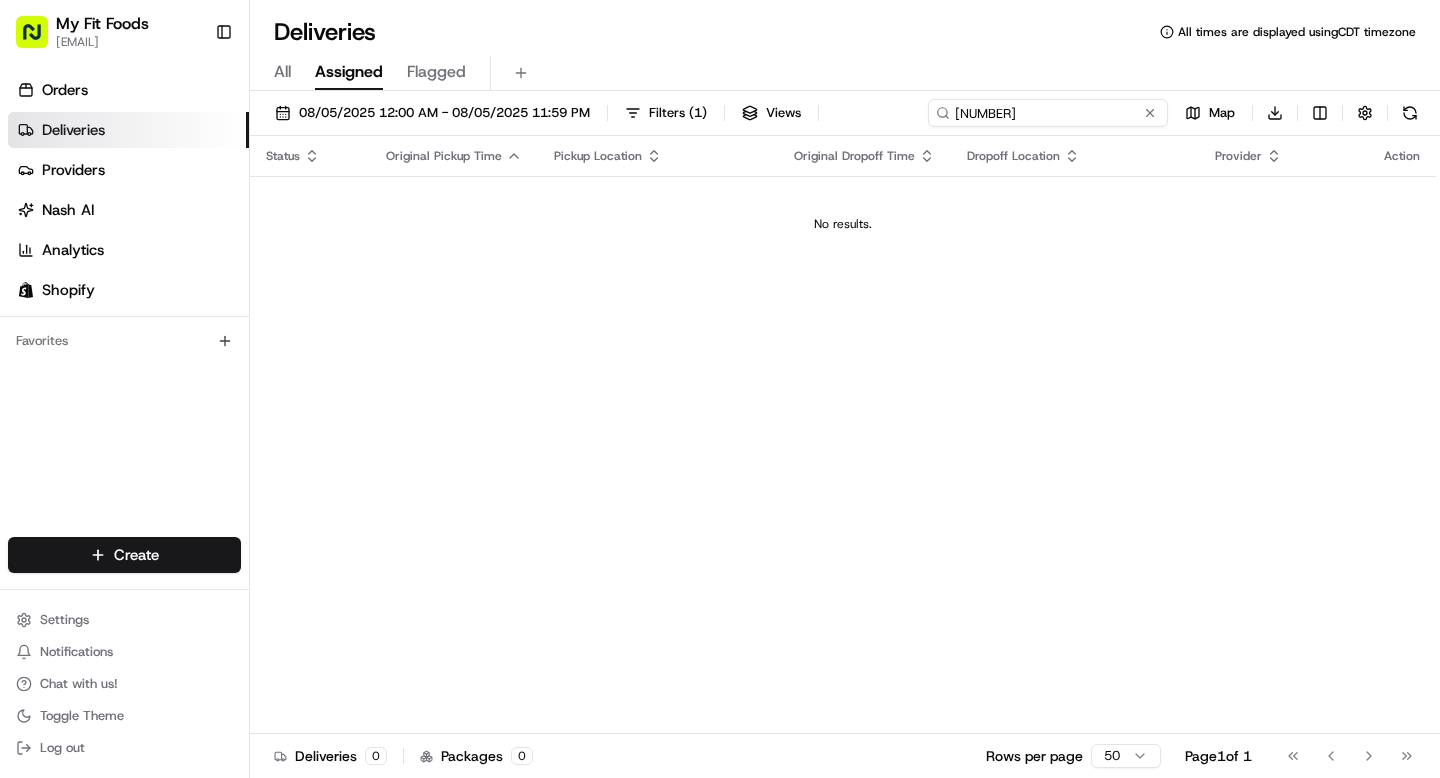 click on "[NUMBER]" at bounding box center (1048, 113) 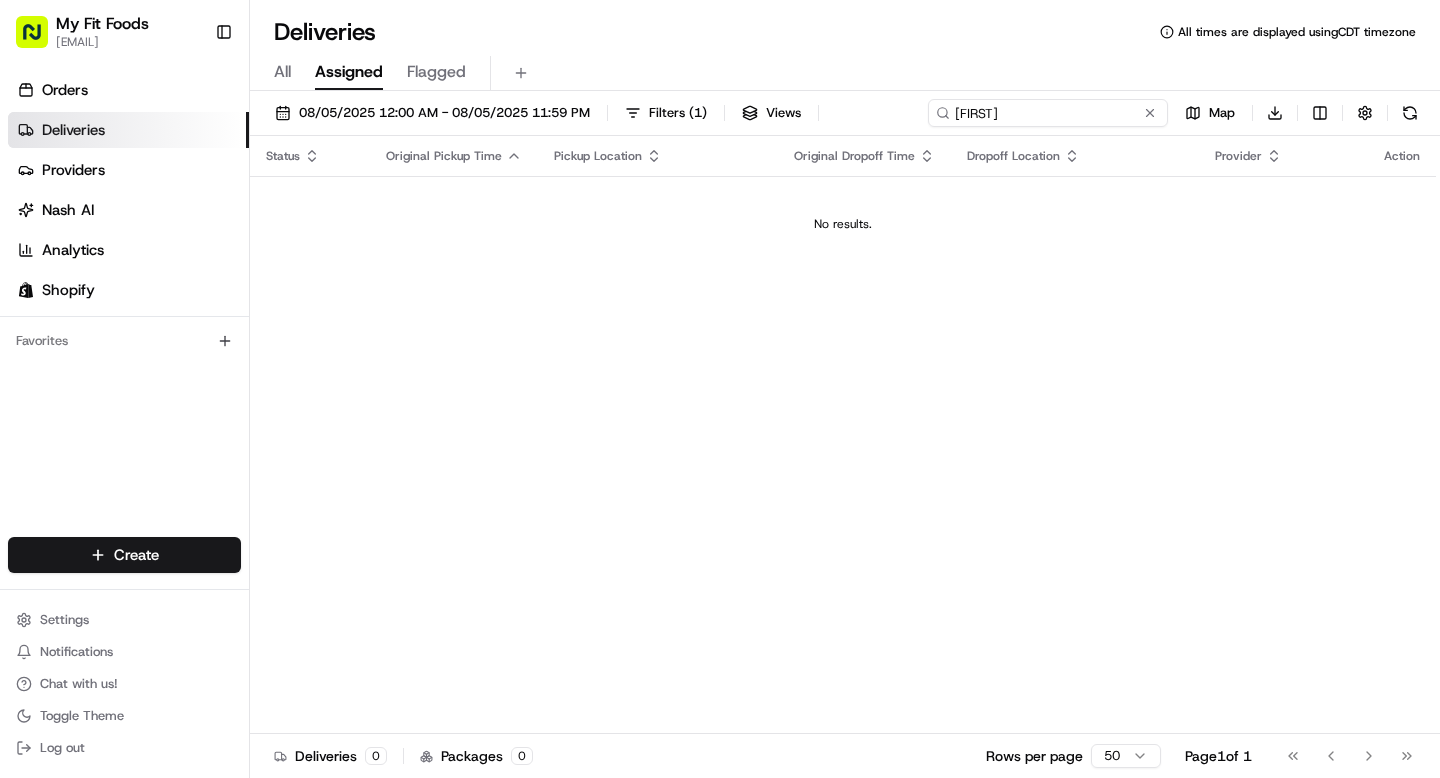 type on "[FIRST]" 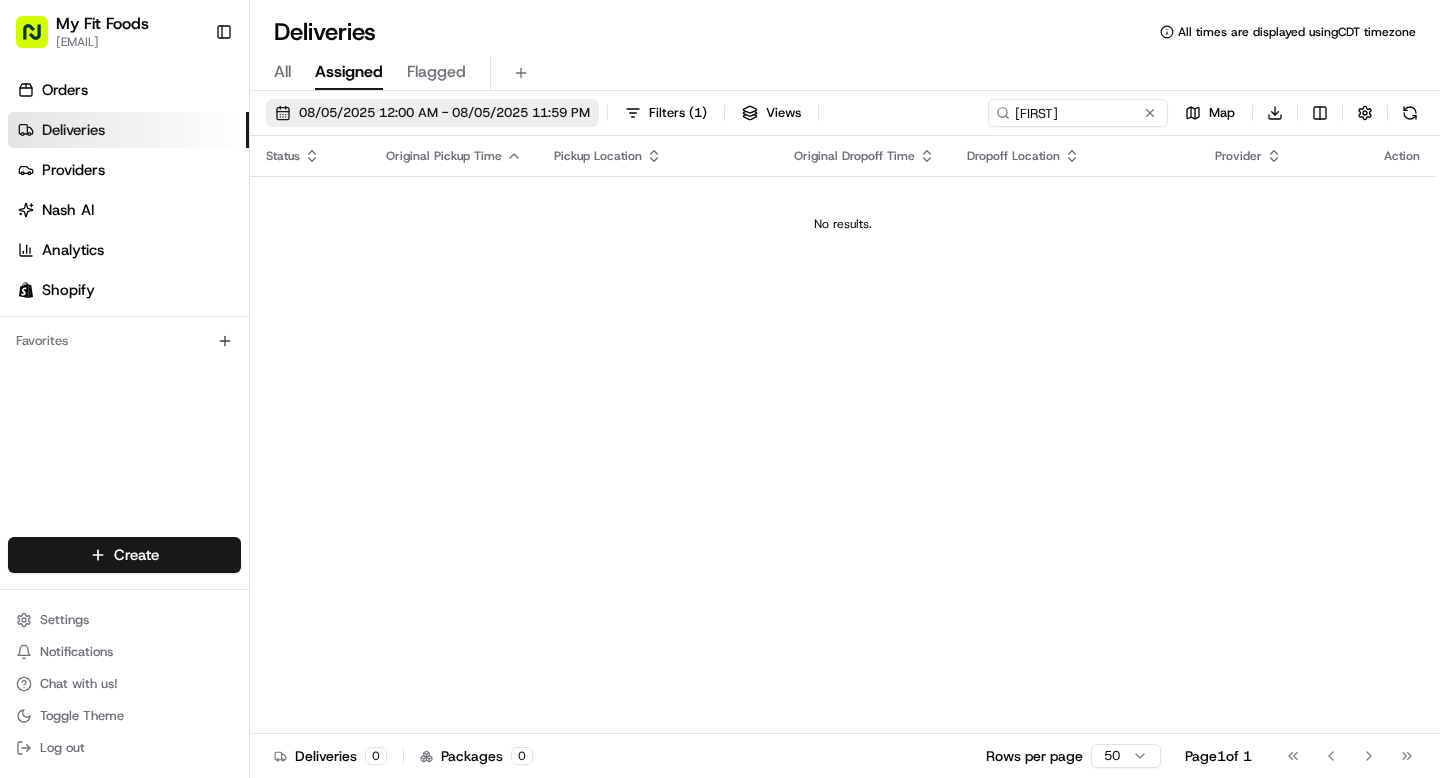click on "08/05/2025 12:00 AM - 08/05/2025 11:59 PM" at bounding box center [444, 113] 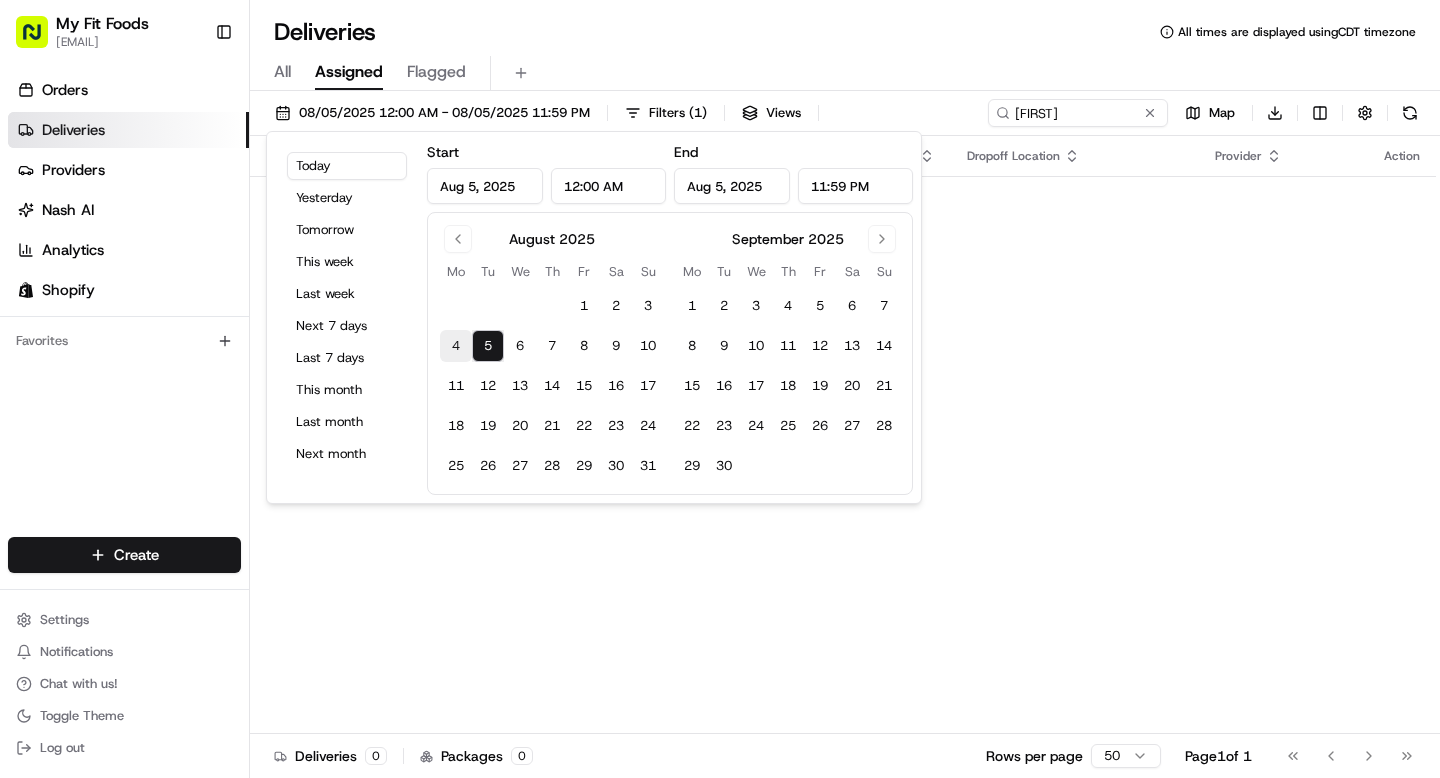 click on "4" at bounding box center (456, 346) 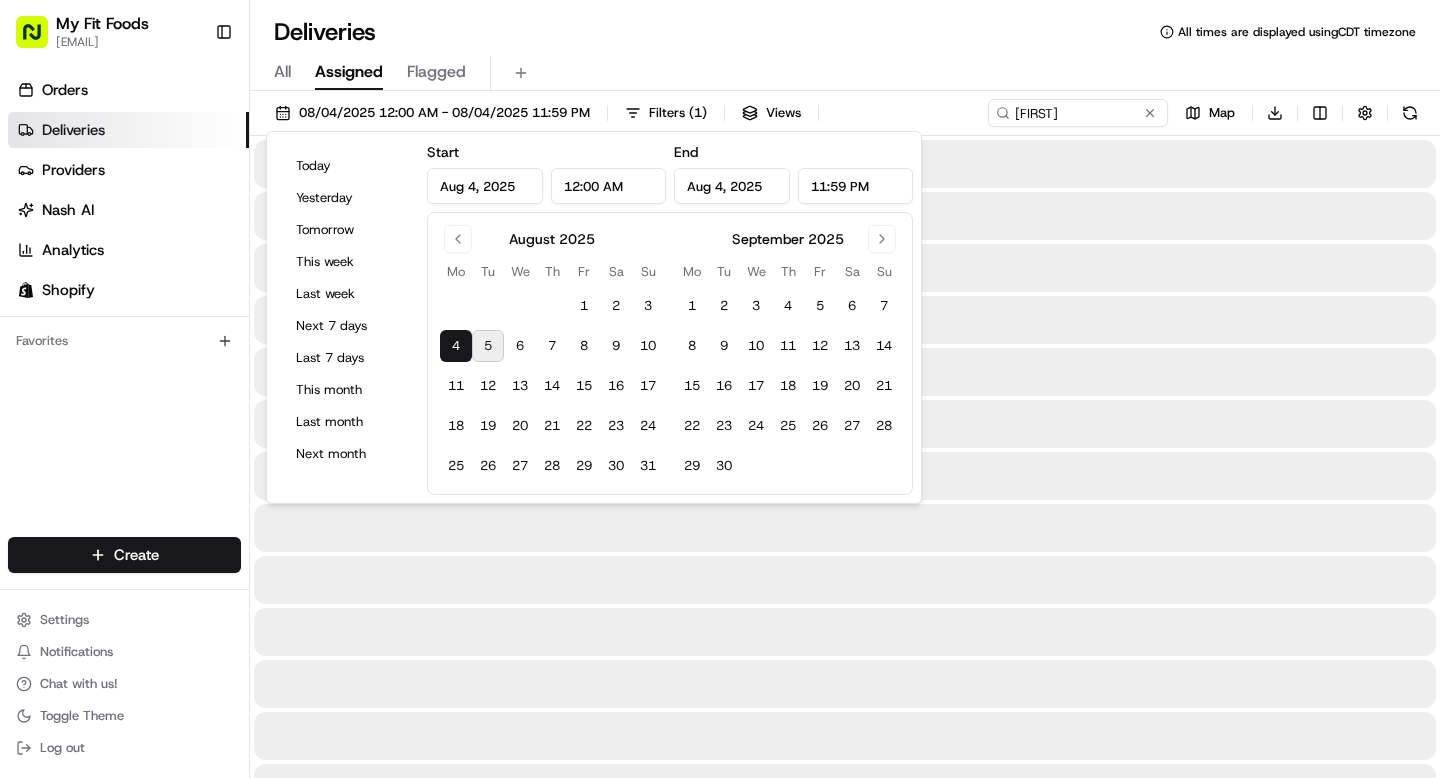 type on "Aug 4, 2025" 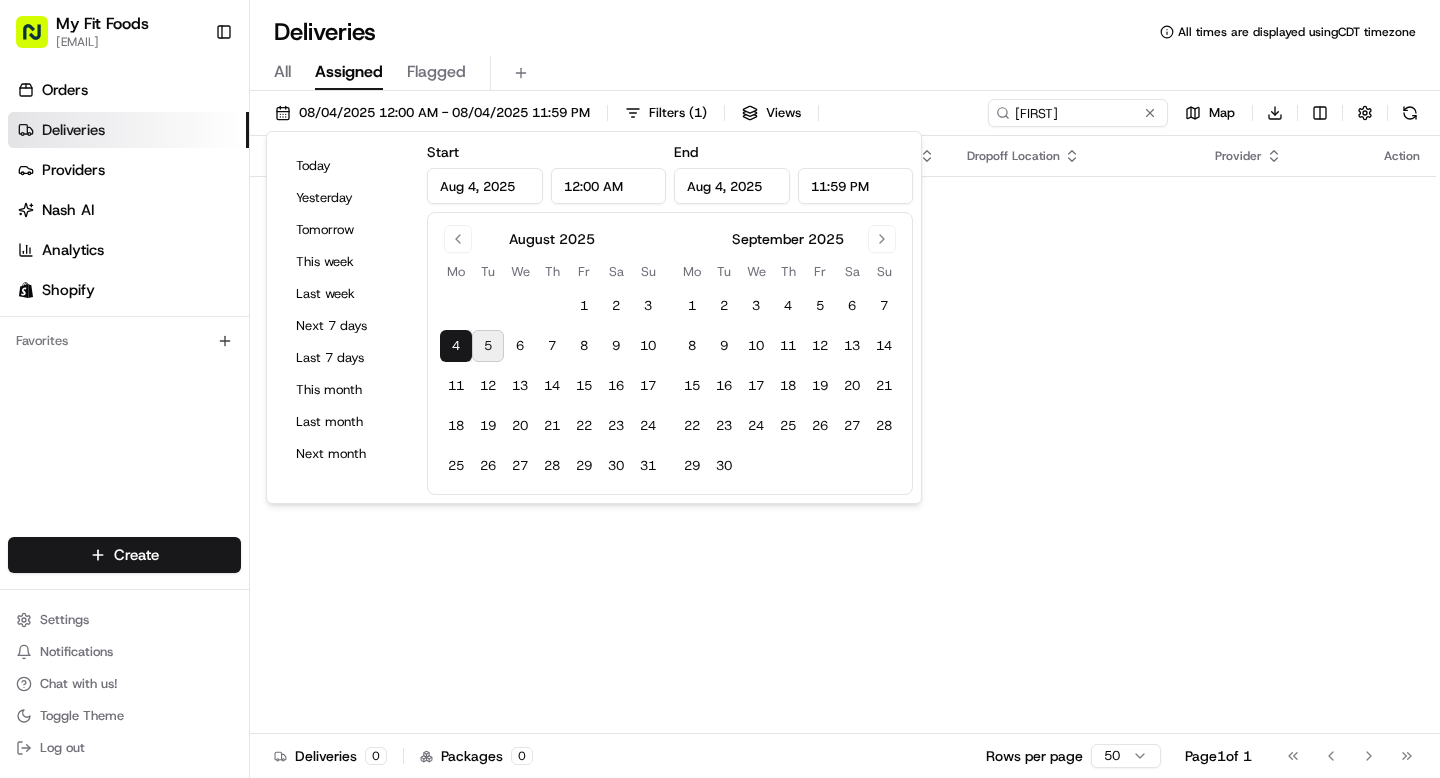 click on "4" at bounding box center (456, 346) 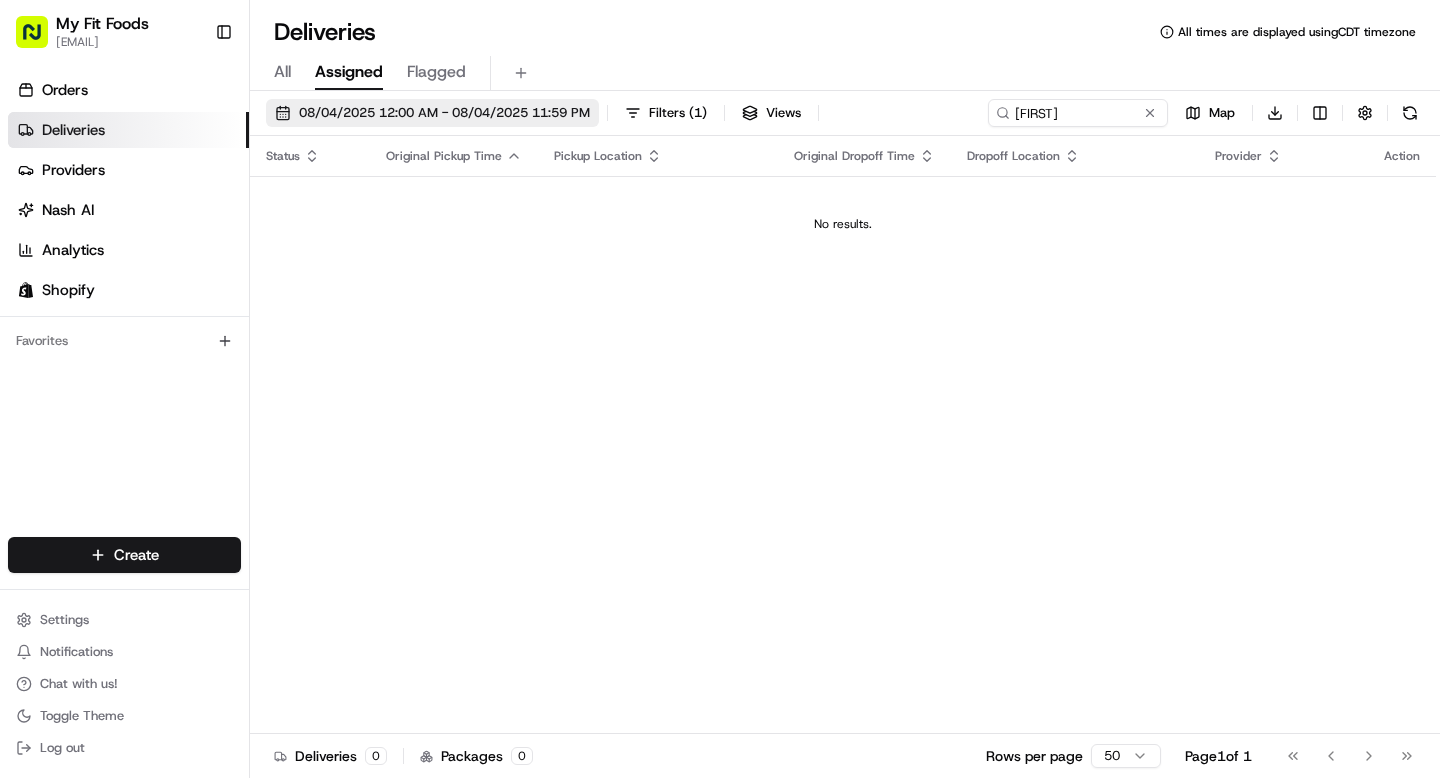 click on "08/04/2025 12:00 AM - 08/04/2025 11:59 PM" at bounding box center [444, 113] 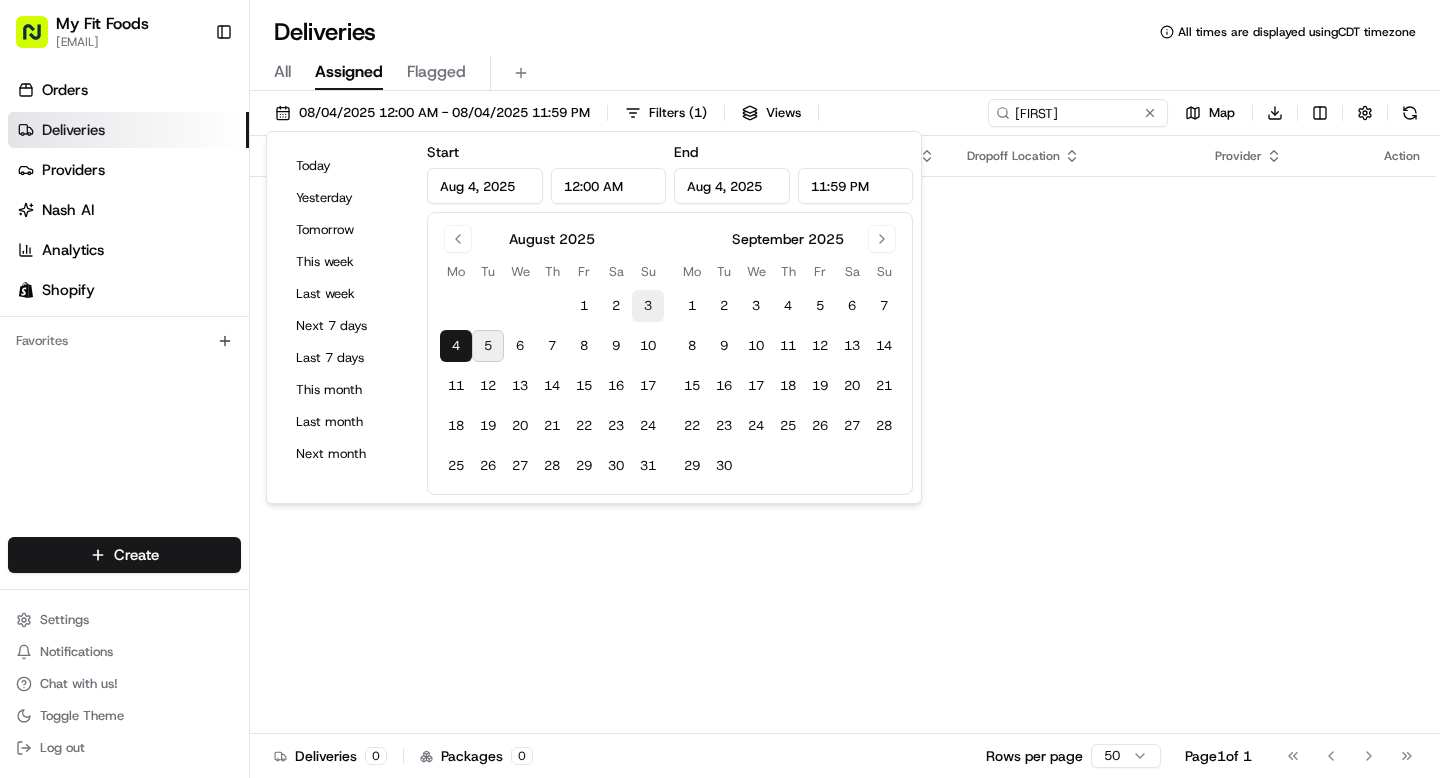 click on "3" at bounding box center (648, 306) 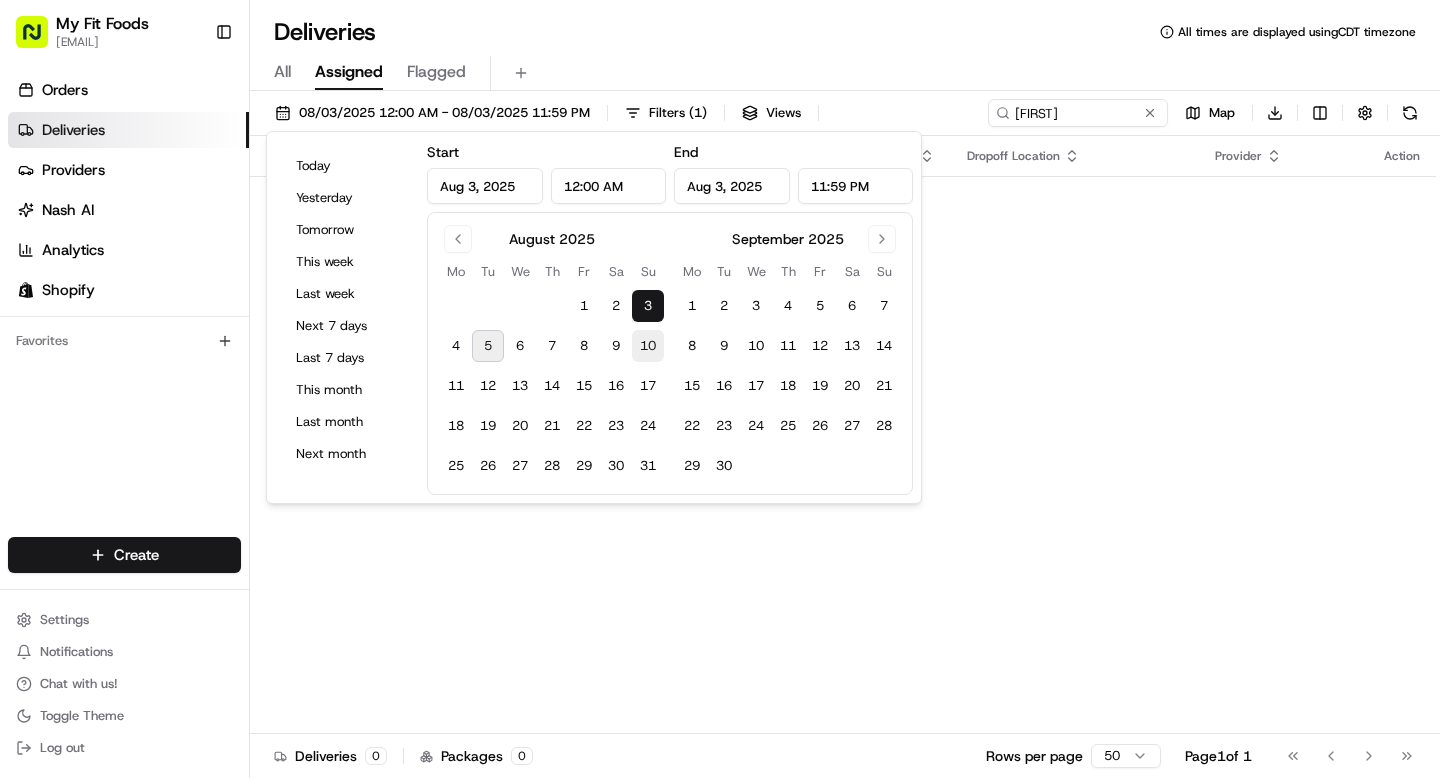 click on "10" at bounding box center (648, 346) 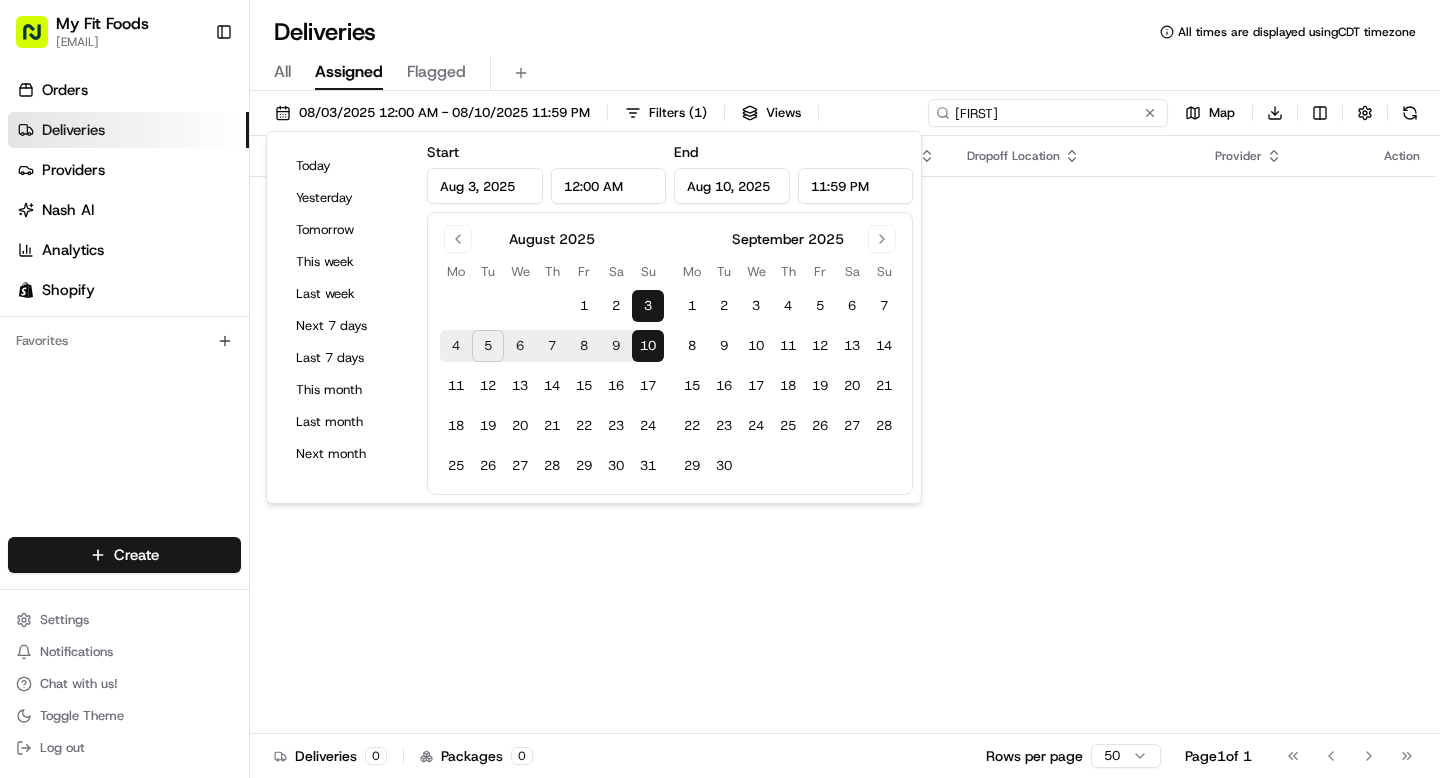 click on "[FIRST]" at bounding box center (1048, 113) 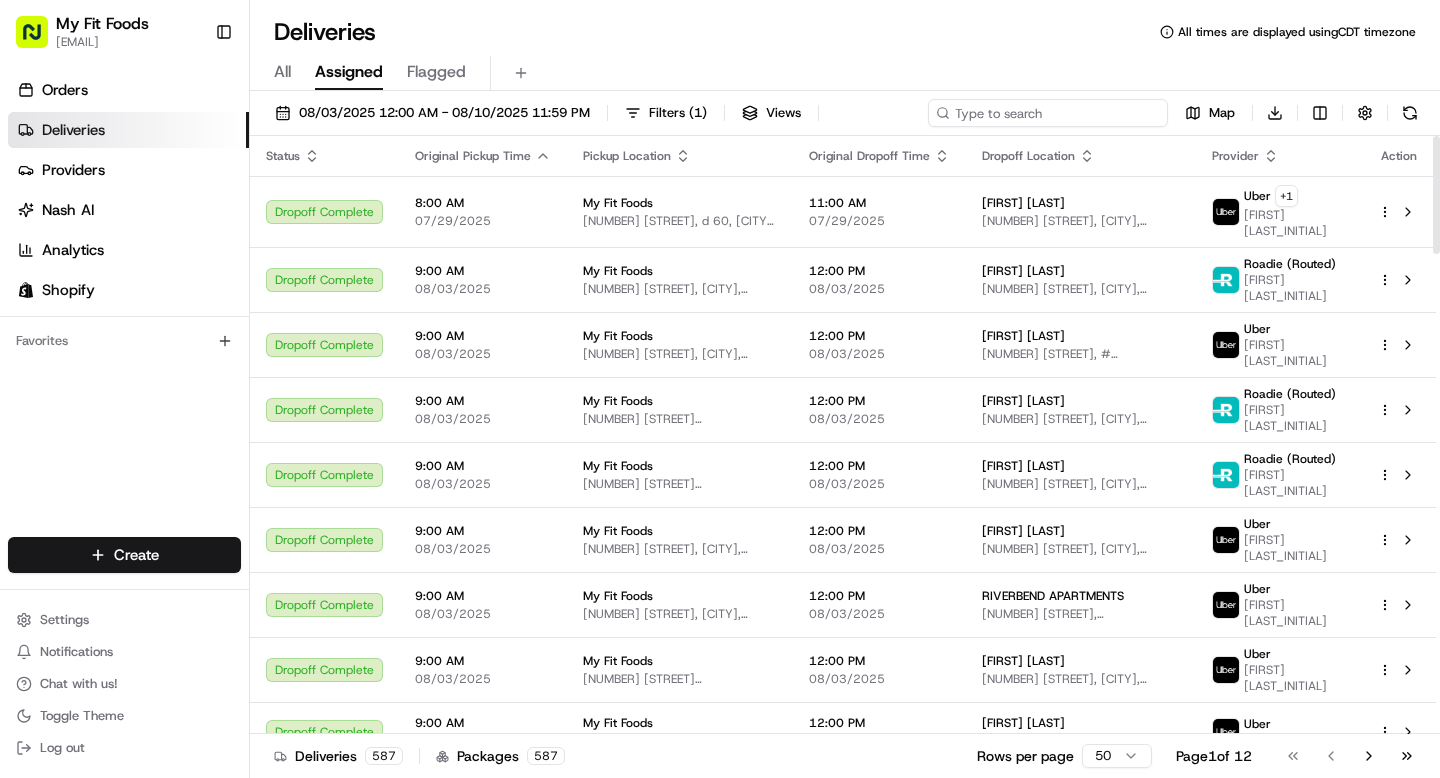 click at bounding box center (1048, 113) 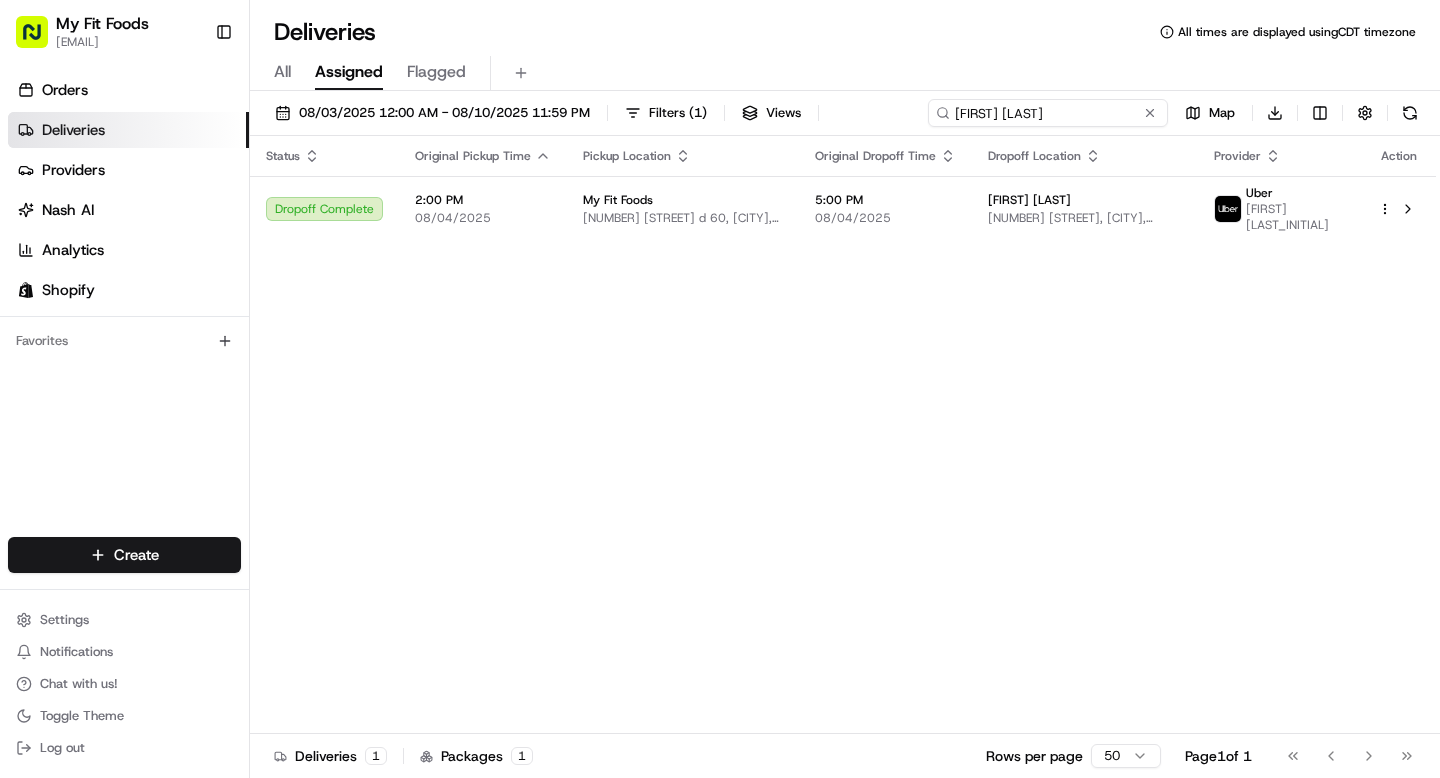 type on "[FIRST] [LAST]" 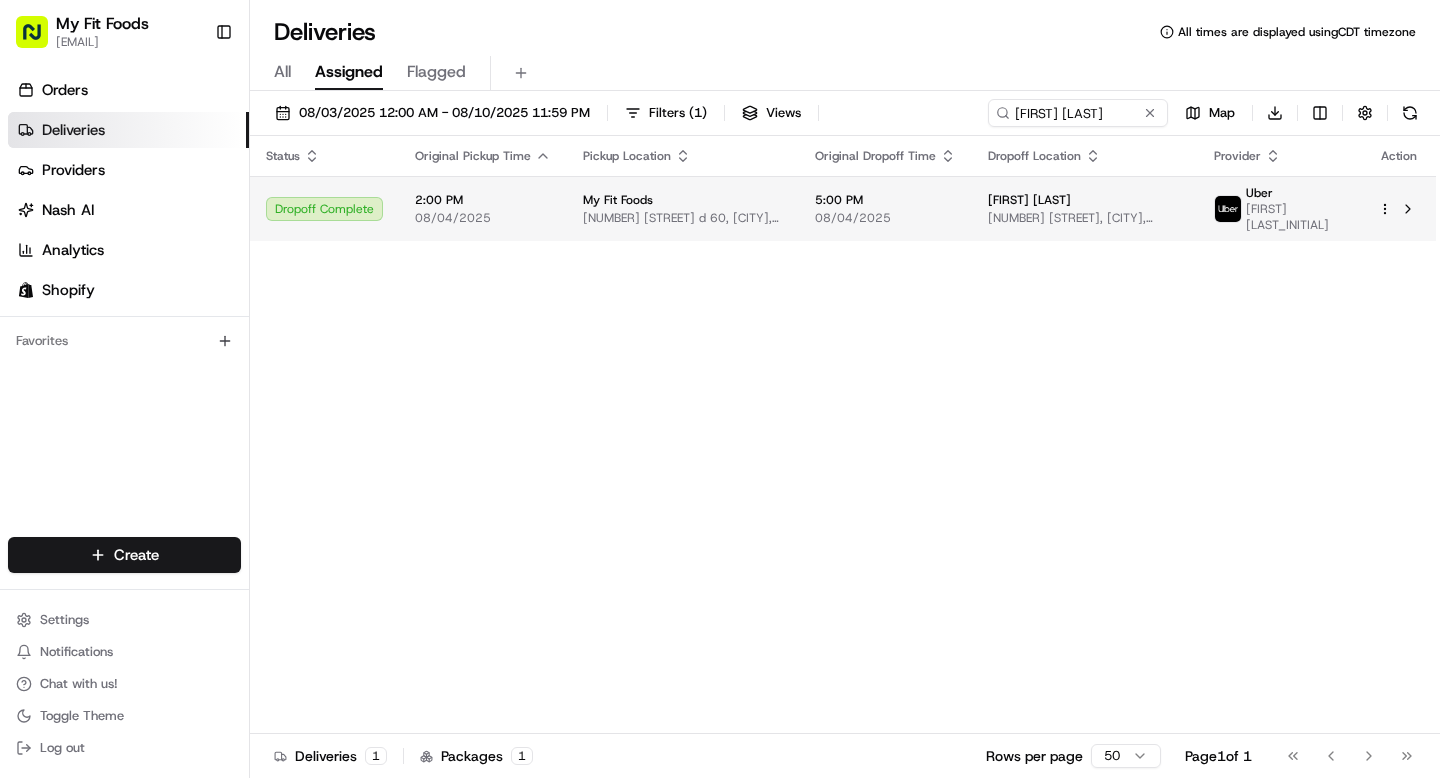 click on "My Fit Foods [EMAIL] Toggle Sidebar Orders Deliveries Providers Nash AI Analytics Shopify Favorites Main Menu Members & Organization Organization Users Roles Preferences Customization Tracking Orchestration Automations Dispatch Strategy Optimization Strategy Locations Pickup Locations Dropoff Locations Shifts Billing Billing Refund Requests Integrations Notification Triggers Webhooks API Keys Request Logs Create Settings Notifications Chat with us! Toggle Theme Log out Deliveries All times are displayed using CDT timezone All Assigned Flagged 08/03/2025 12:00 AM - 08/10/2025 11:59 PM Filters ( 1 ) Views [FIRST] [LAST] Map Download Status Original Pickup Time Pickup Location Original Dropoff Time Dropoff Location Provider Action Dropoff Complete 2:00 PM 08/04/2025 My Fit Foods [NUMBER] [STREET] d 60, [CITY], [STATE] [POSTAL_CODE], US 5:00 PM 08/04/2025 [FIRST] [LAST] [NUMBER] [STREET], [CITY], [STATE] [POSTAL_CODE], US Uber [FIRST] [LAST_INITIAL] Deliveries 1 Packages 1 50 Page 1" at bounding box center [720, 389] 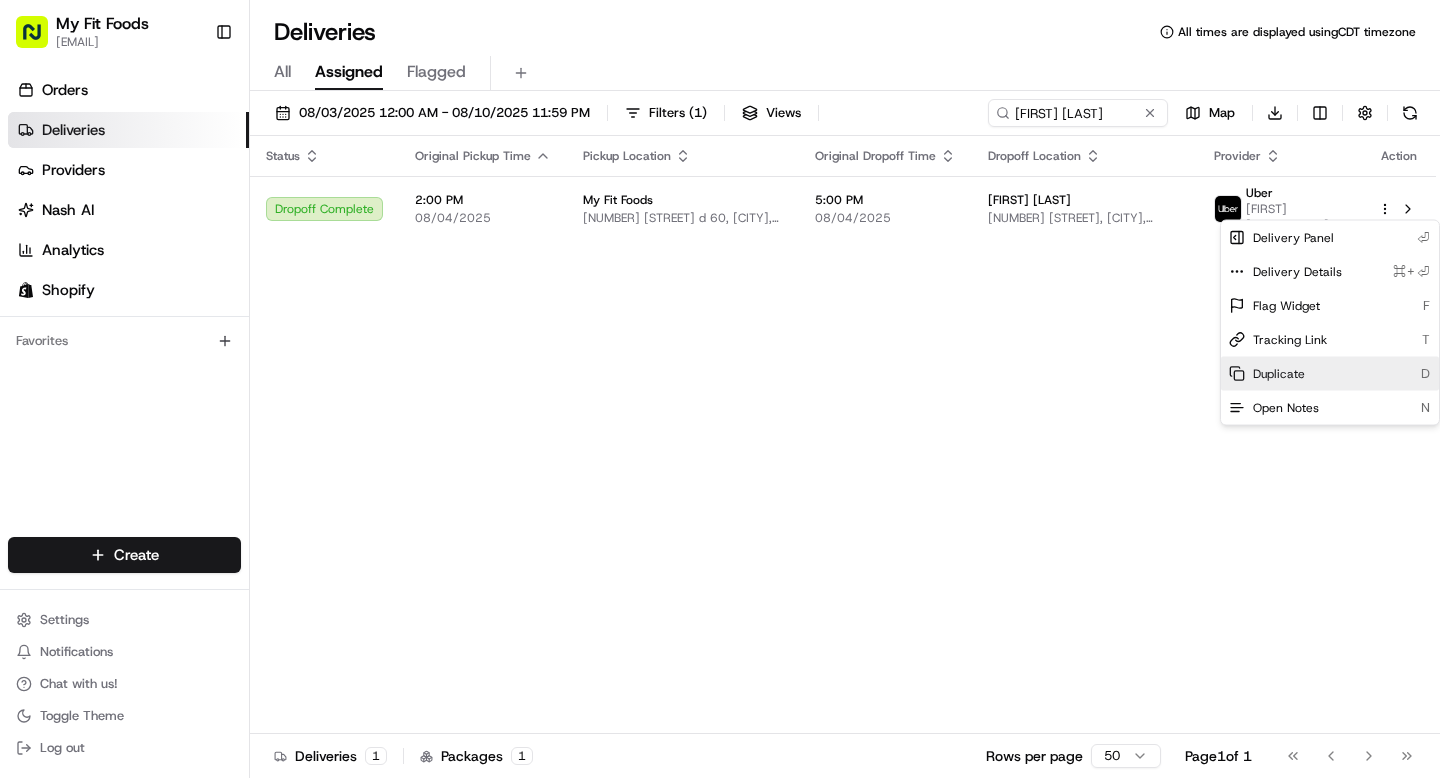 click on "Duplicate" at bounding box center [1279, 374] 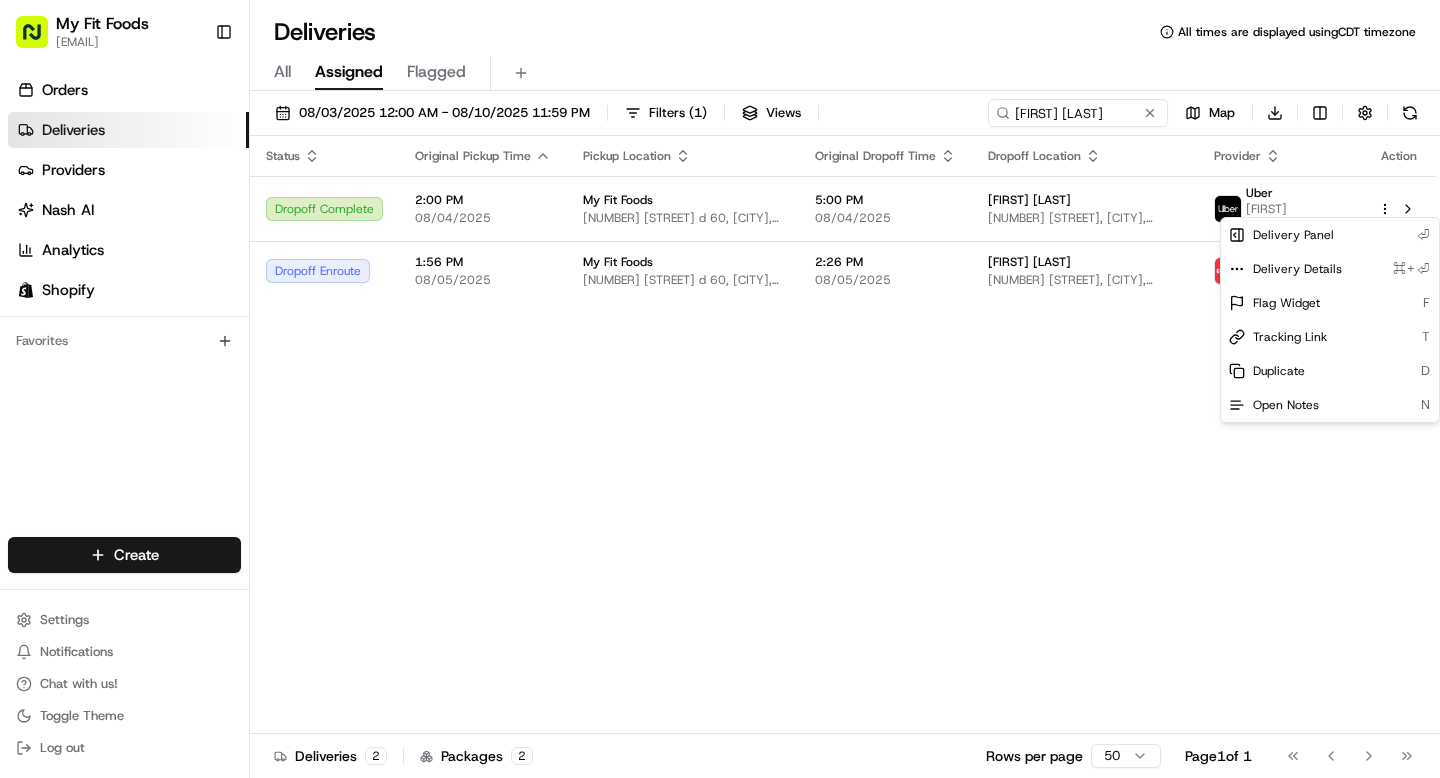 click on "My Fit Foods [EMAIL] Toggle Sidebar Orders Deliveries Providers Nash AI Analytics Shopify Favorites Main Menu Members & Organization Organization Users Roles Preferences Customization Tracking Orchestration Automations Dispatch Strategy Optimization Strategy Locations Pickup Locations Dropoff Locations Shifts Billing Billing Refund Requests Integrations Notification Triggers Webhooks API Keys Request Logs Create Settings Notifications Chat with us! Toggle Theme Log out Deliveries All times are displayed using CDT timezone All Assigned Flagged 08/03/2025 12:00 AM - 08/10/2025 11:59 PM Filters ( 1 ) Views [FIRST] [LAST] Map Download Status Original Pickup Time Pickup Location Original Dropoff Time Dropoff Location Provider Action Dropoff Complete 2:00 PM 08/04/2025 My Fit Foods [NUMBER] [STREET] d 60, [CITY], [STATE] [POSTAL_CODE], US 5:00 PM 08/04/2025 [FIRST] [LAST] [NUMBER] [STREET], [CITY], [STATE] [POSTAL_CODE], US Uber [FIRST] [LAST_INITIAL] Dropoff Enroute 1:56 PM 08/05/2025 2" at bounding box center (720, 389) 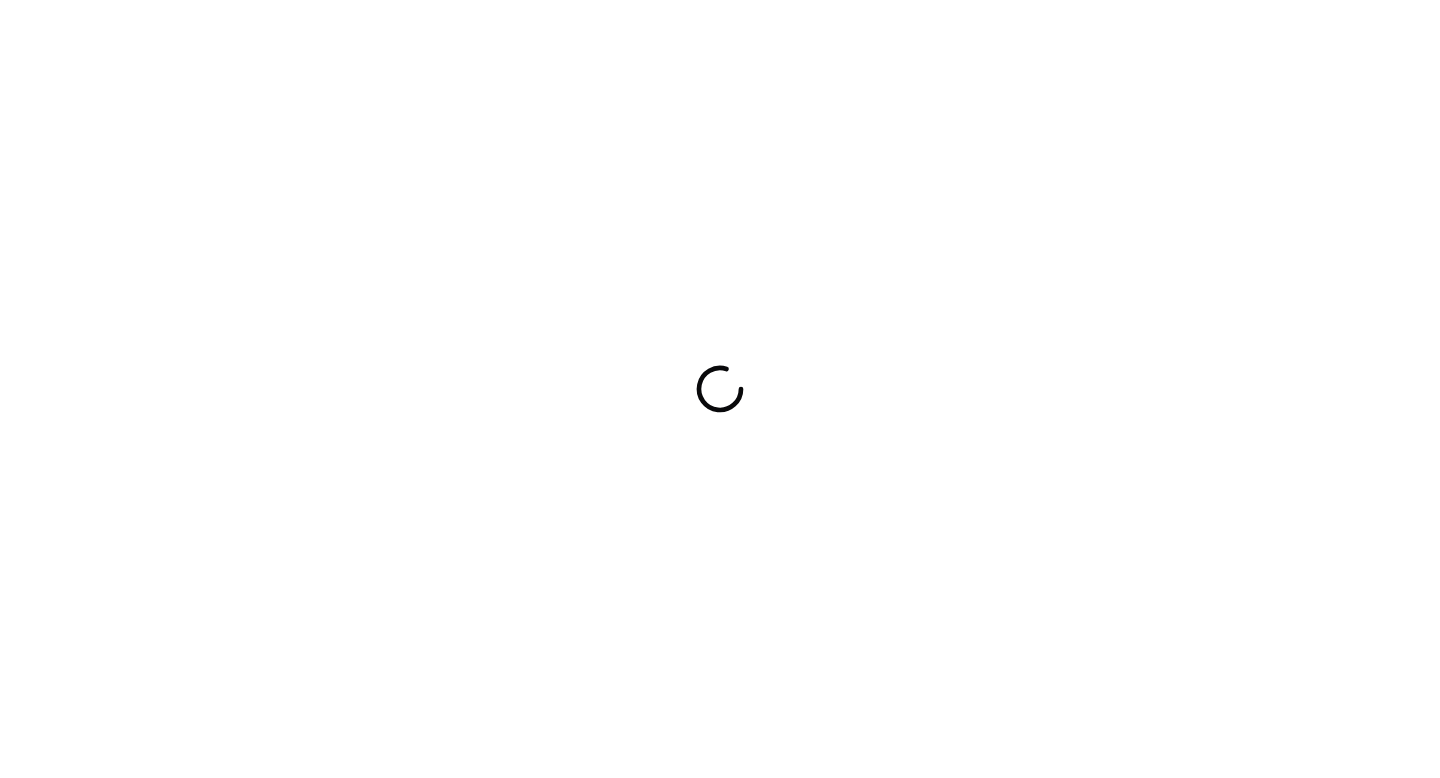 scroll, scrollTop: 0, scrollLeft: 0, axis: both 